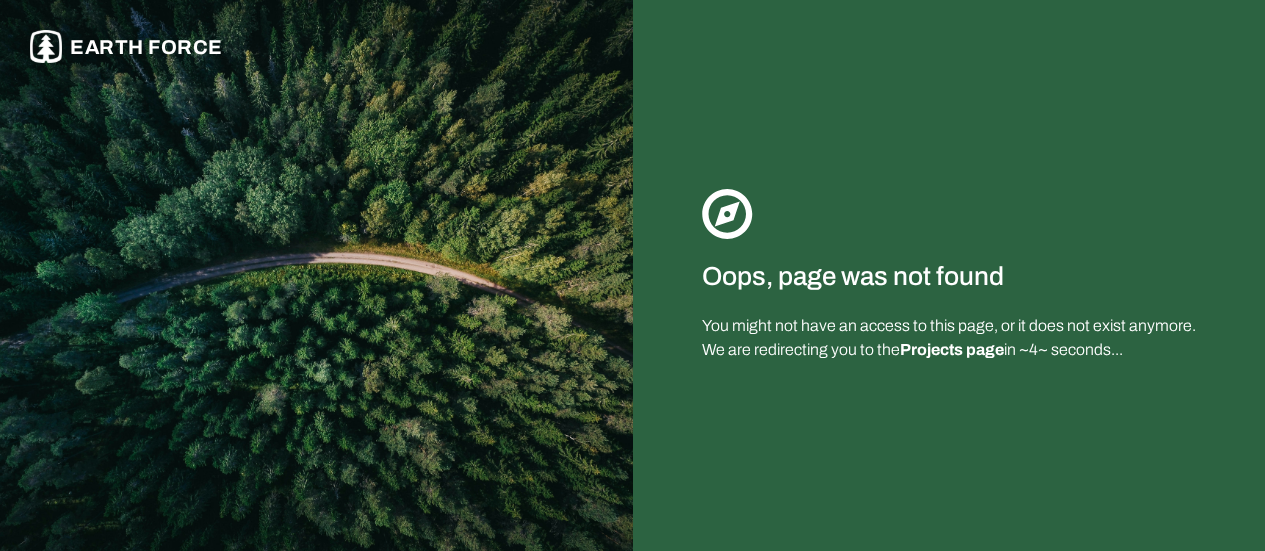 scroll, scrollTop: 0, scrollLeft: 0, axis: both 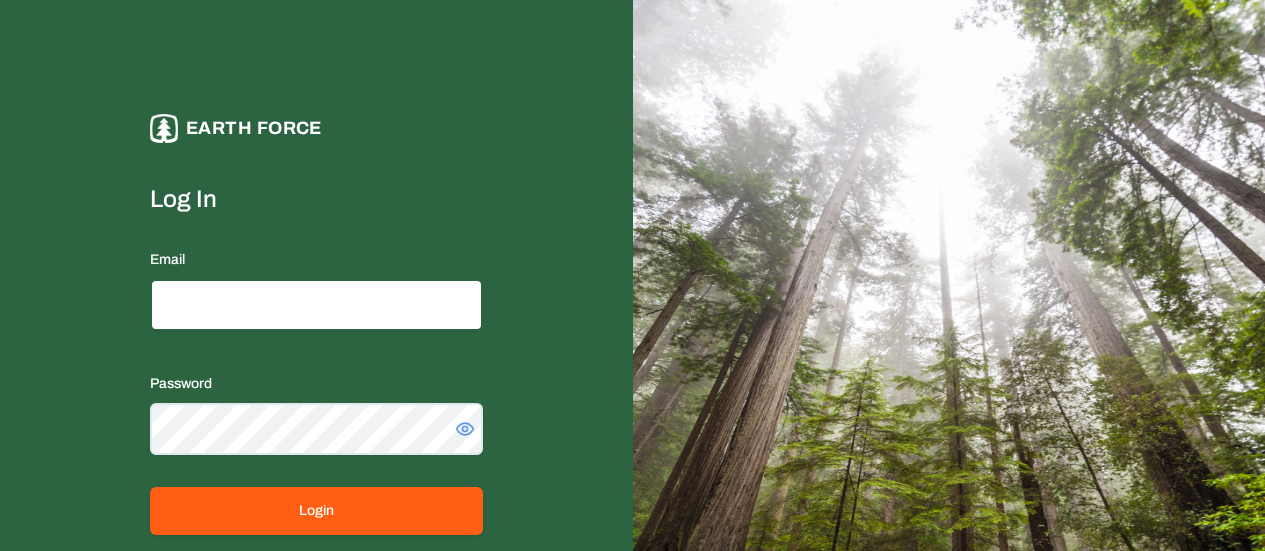 click on "Email" at bounding box center [316, 305] 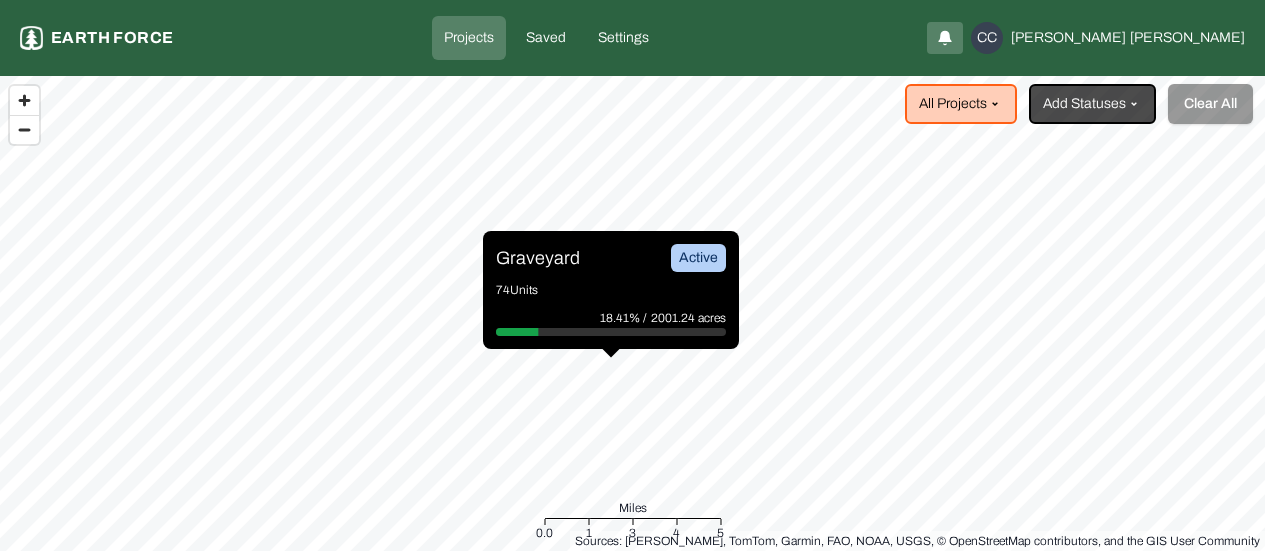 click on "Graveyard" at bounding box center (538, 258) 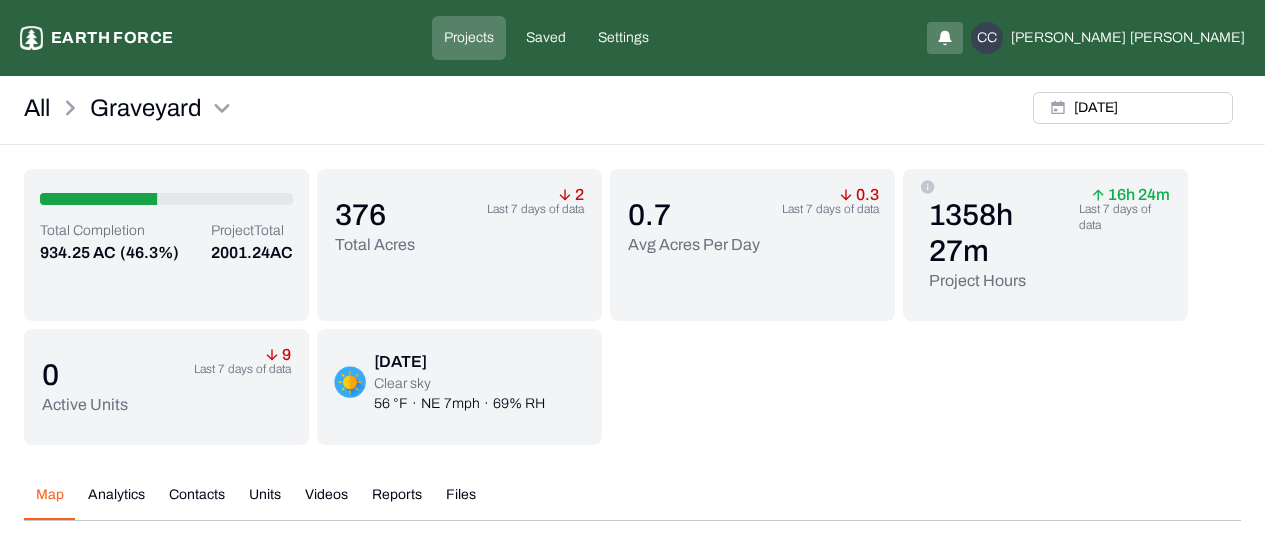 scroll, scrollTop: 153, scrollLeft: 0, axis: vertical 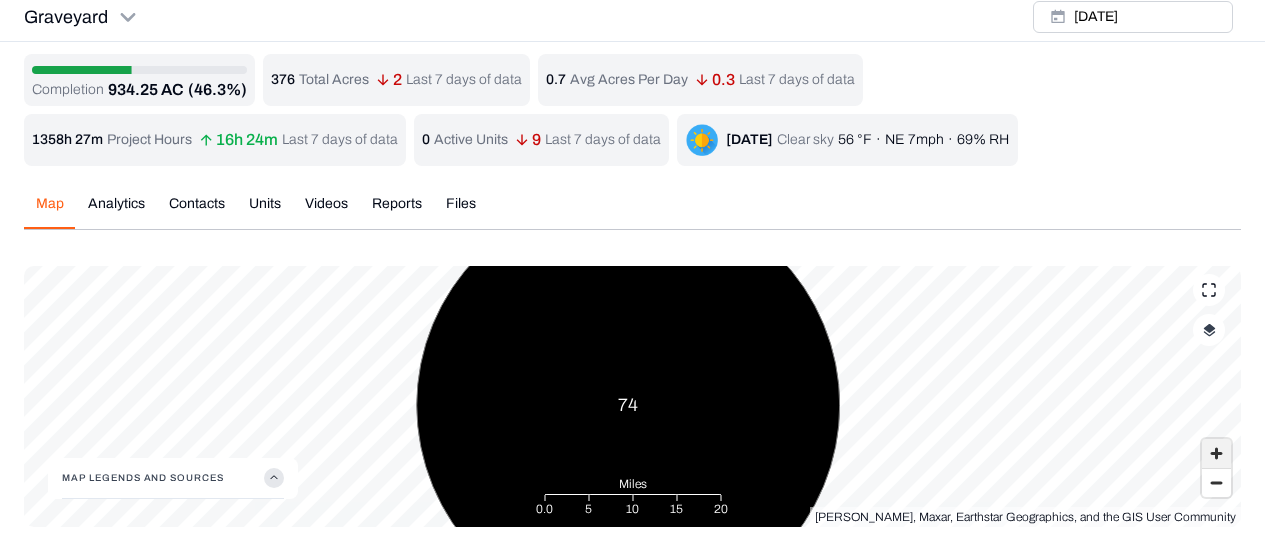 click at bounding box center (1216, 453) 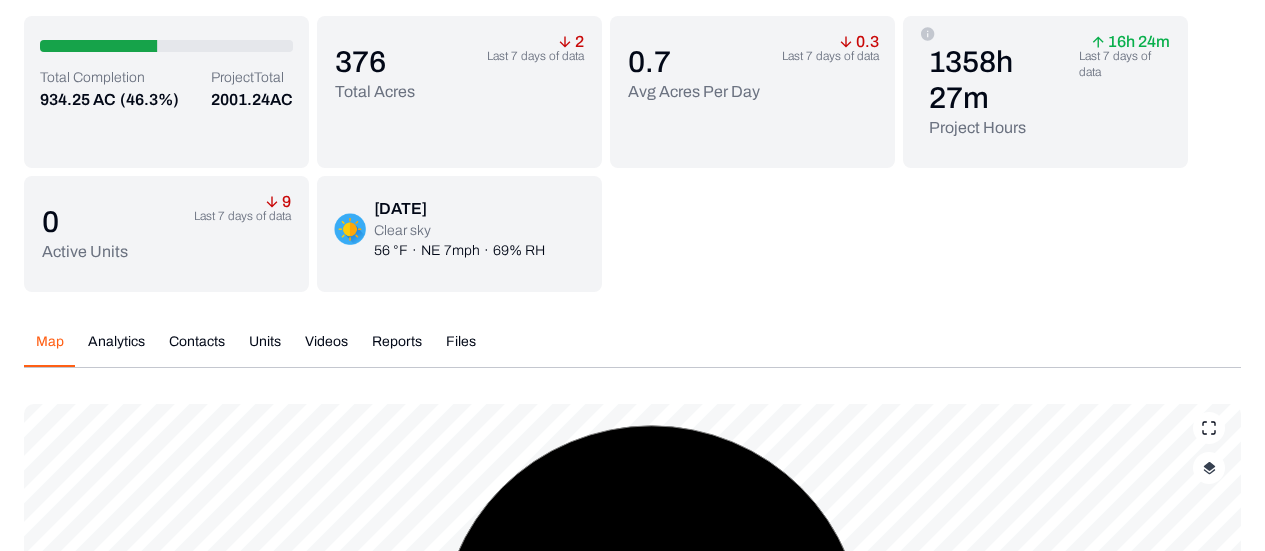 scroll, scrollTop: 7, scrollLeft: 0, axis: vertical 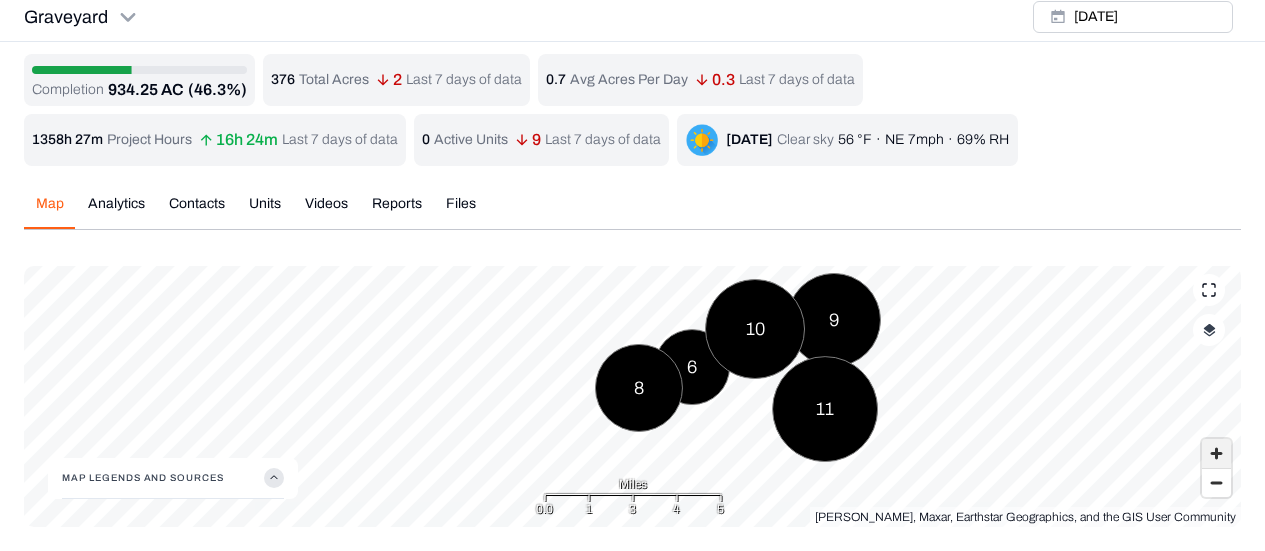 click at bounding box center (1216, 453) 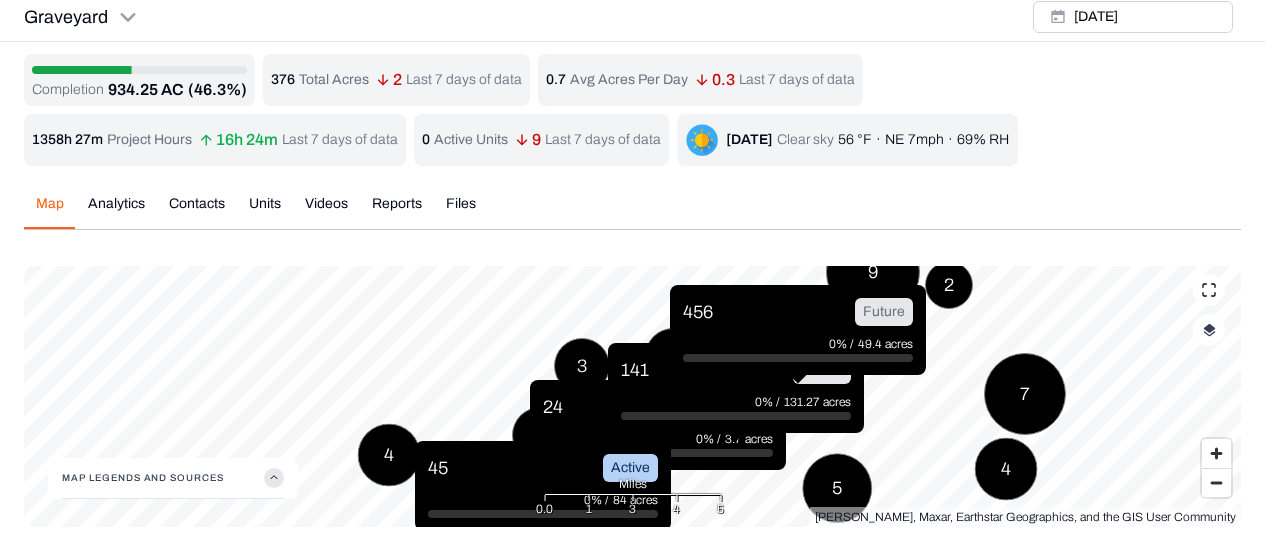 click 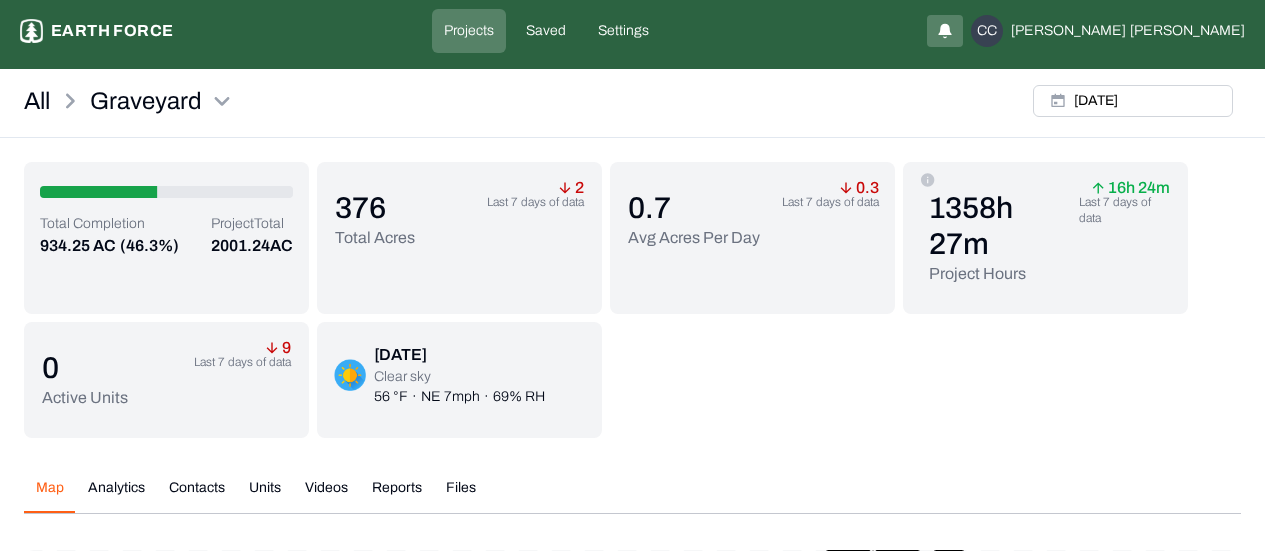 scroll, scrollTop: 0, scrollLeft: 0, axis: both 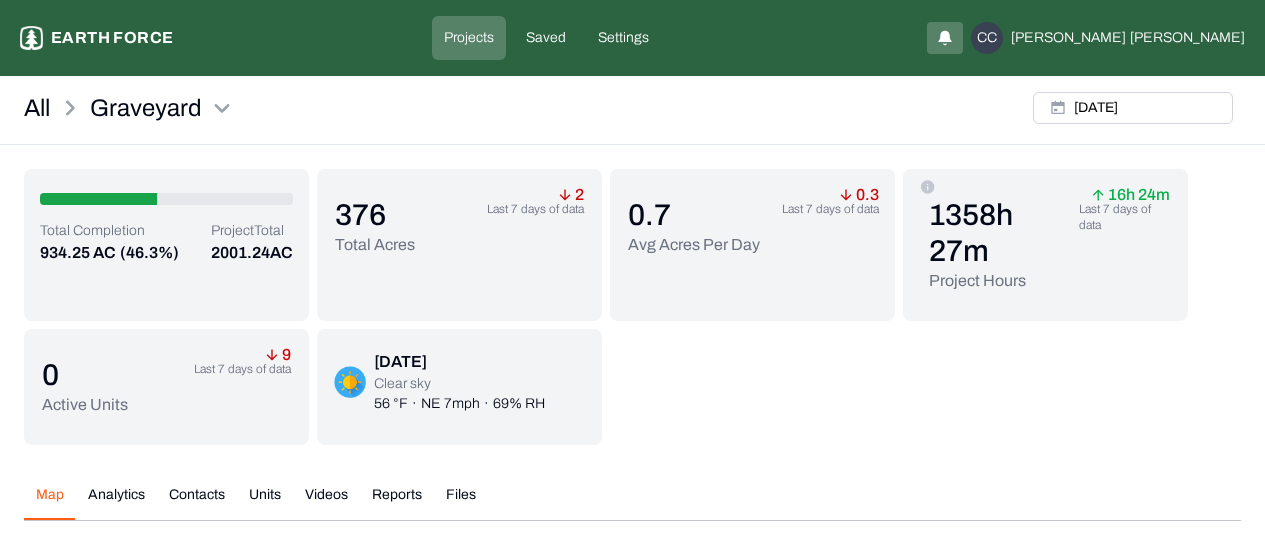 click 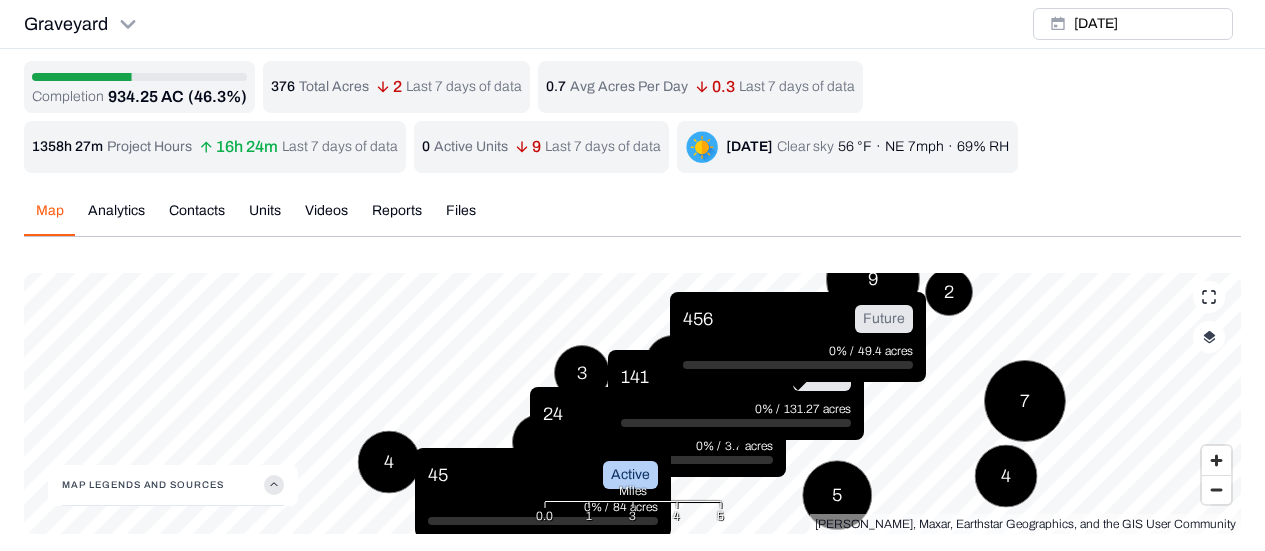 scroll, scrollTop: 7, scrollLeft: 0, axis: vertical 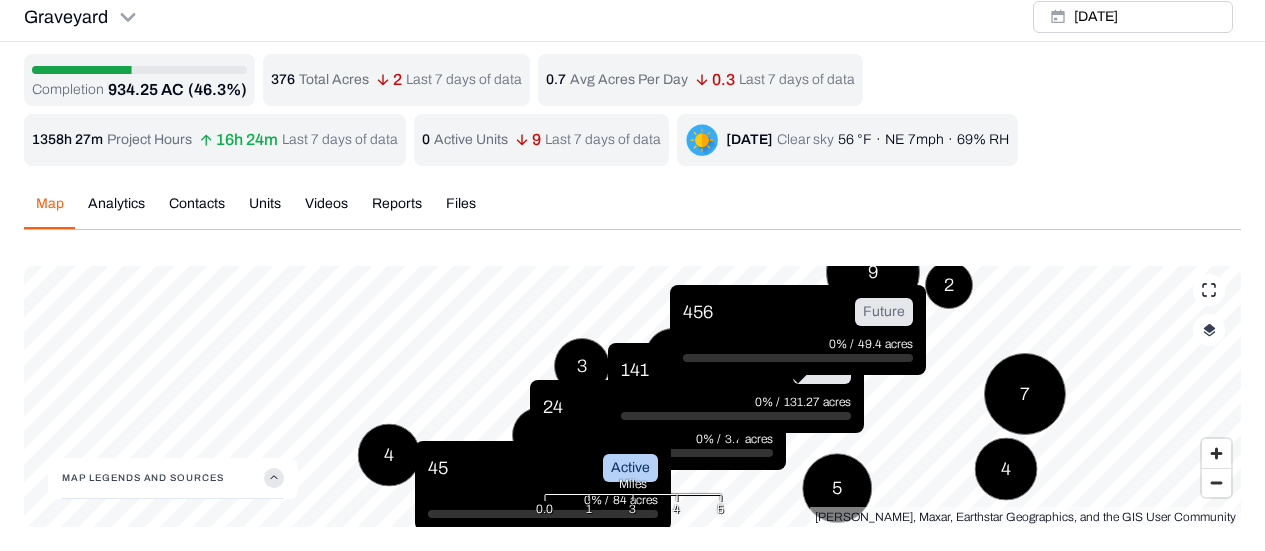 click 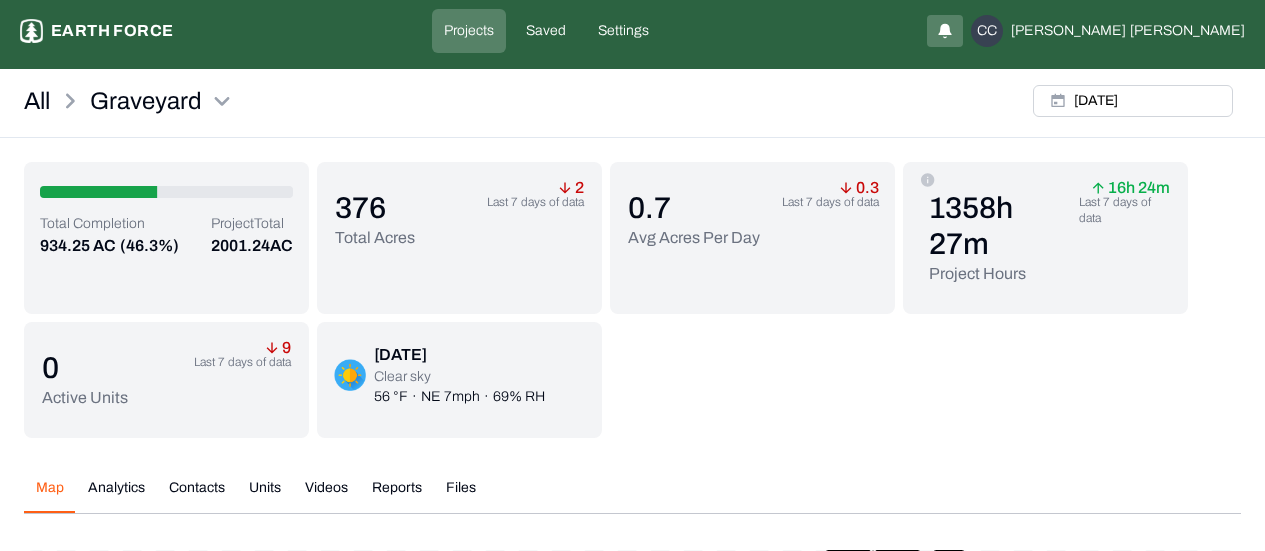 scroll, scrollTop: 32, scrollLeft: 0, axis: vertical 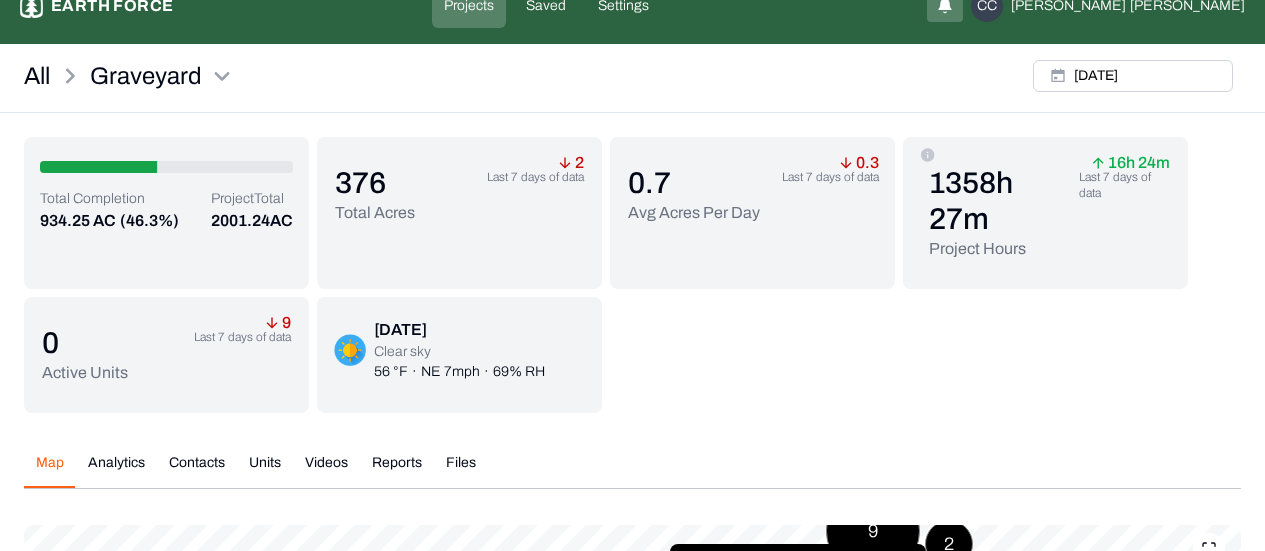 click 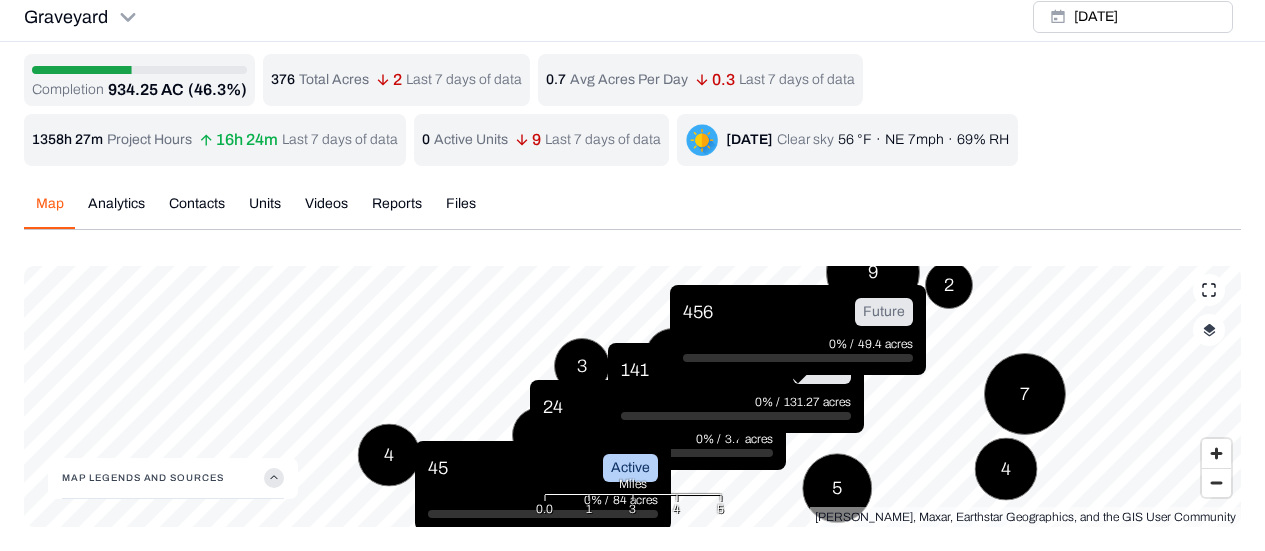 scroll, scrollTop: 7, scrollLeft: 0, axis: vertical 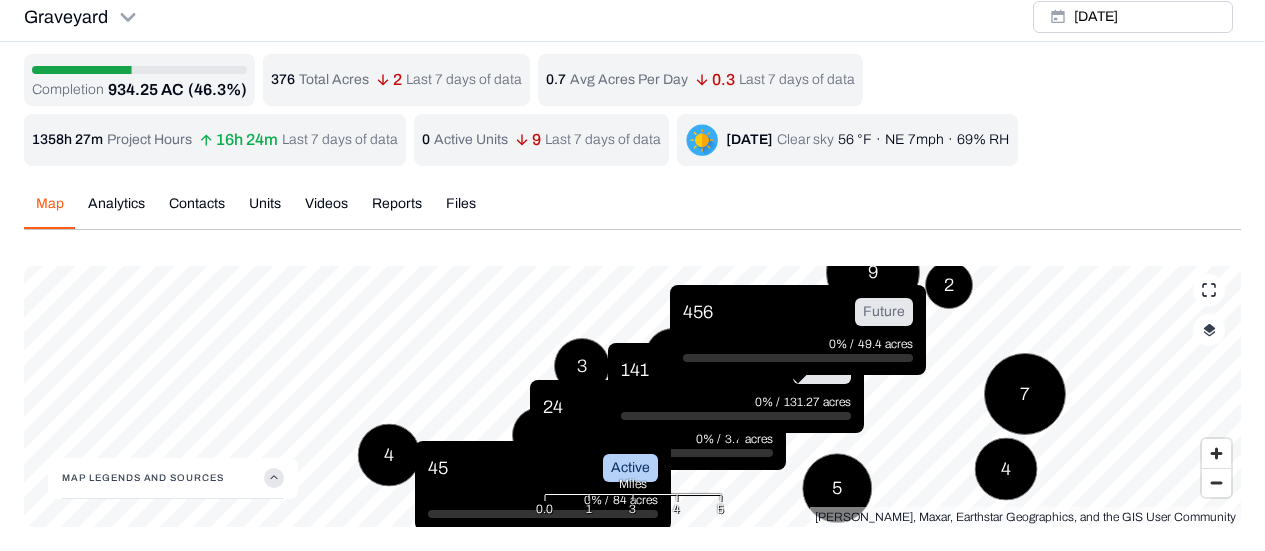 click on "Map Analytics Contacts Units Videos Reports Files [DATE] 5 6 3 24 Future 0% / 3.7 acres 3 3 45 Active 0% / 84 acres 7 9 2 4 3 5 141 Future 0% / 131.27 acres 4 456 Future 0% / 49.4 acres Esri, Maxar, Earthstar Geographics, and the GIS User Community Map Legends And Sources Miles 0.0 1 3 4 5 [DATE] Acres Update Graveyard 4 acres Last 7 Days of data 24.1 acres Total Acres out of boundary 934 acres Up to  [DATE] 2001 acres Total Unique Acres Machine Hours Total  16.4 h Last 7 days of data. 21.2% (3.5h) 78.8% (12.9h) Unit Productivity Last 7 days of data. 284 127 347 107 Active Machines Last 7 days of data.   Machine Type Days Last Update Total Hours CAT tracked skidder Wheeled Skidder 16 Days 3.48 TIGERCAT 635H skidder Wheeled Skidder 7 Days 12.93 Last Updated Units Last 7 days of data. Last Update Date Machine Hours (7D) 284 8 Days 14.82 116 14 Days 0 Machine Utilization By Unit Last 7 days of data. 284 116 347 127 343 107 Earliest Start to Latest Stop - Units Last 7 days of data. 106 4" at bounding box center (632, 352) 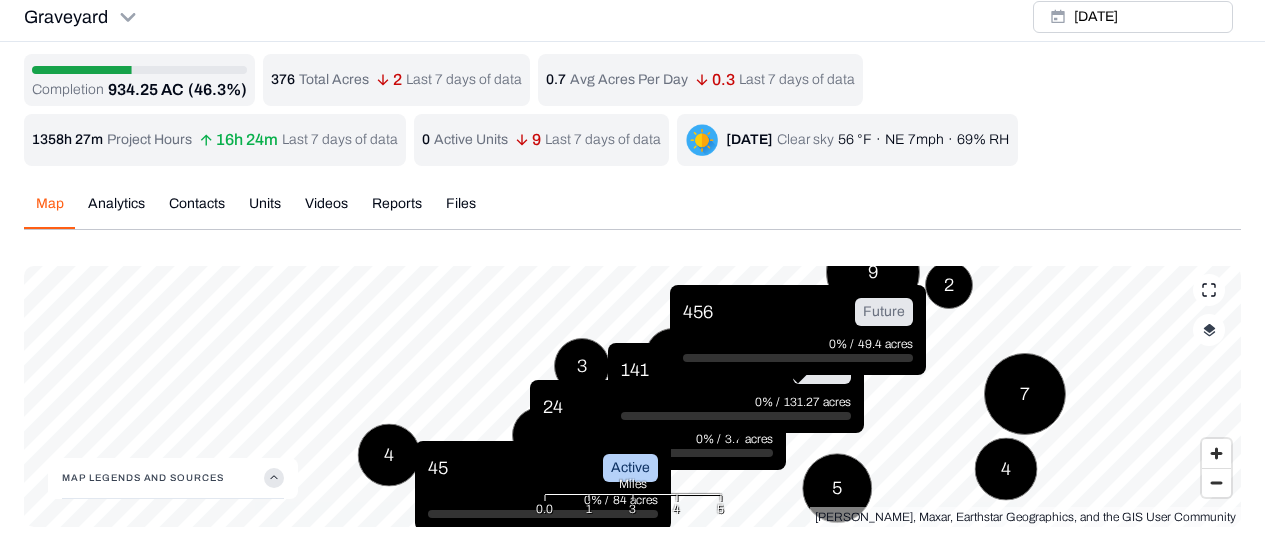 scroll, scrollTop: 7, scrollLeft: 0, axis: vertical 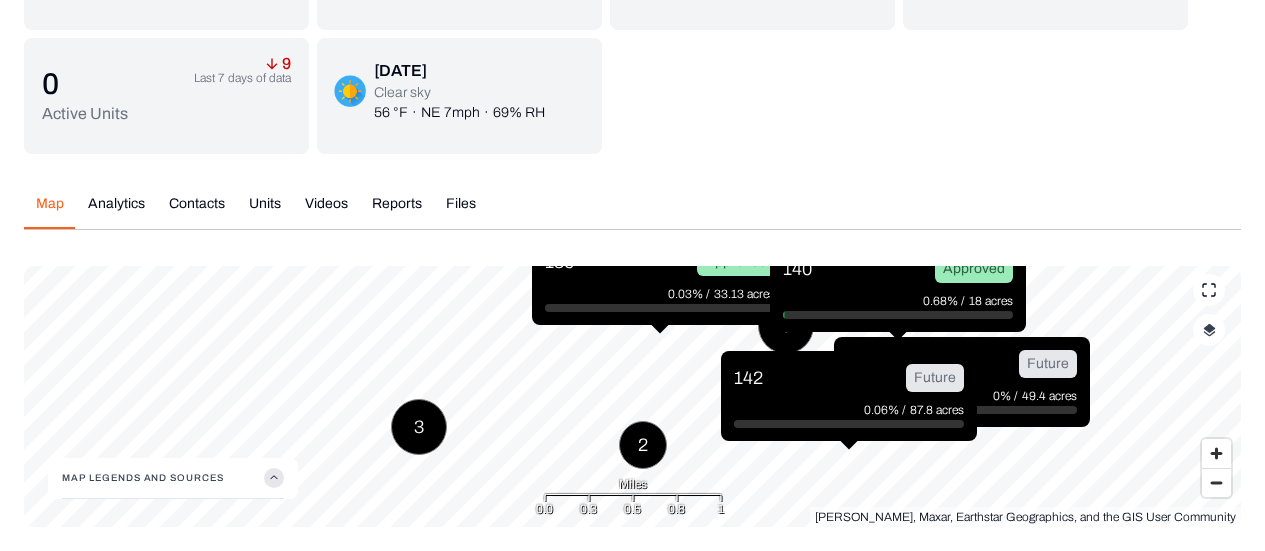 click on "Analytics" at bounding box center (116, 211) 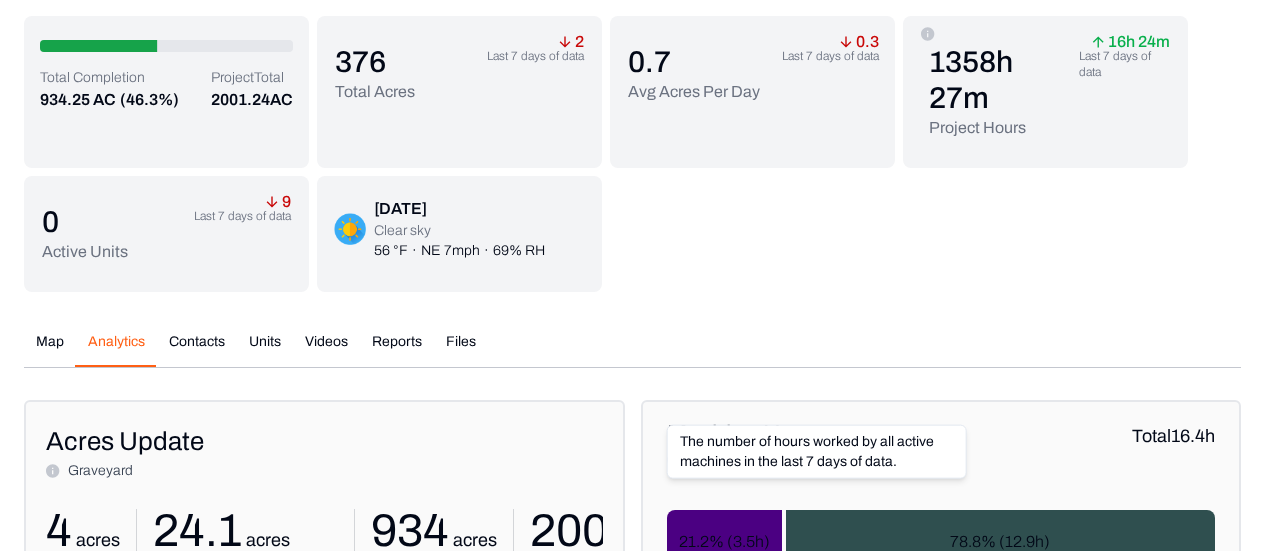 scroll, scrollTop: 200, scrollLeft: 0, axis: vertical 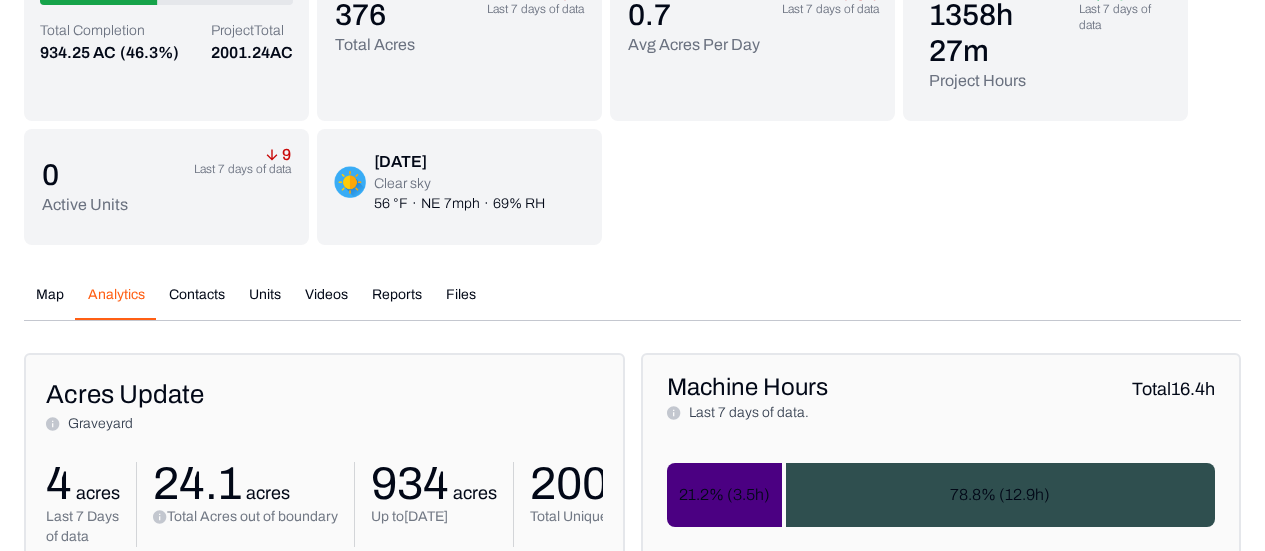 click on "Contacts" at bounding box center [197, 302] 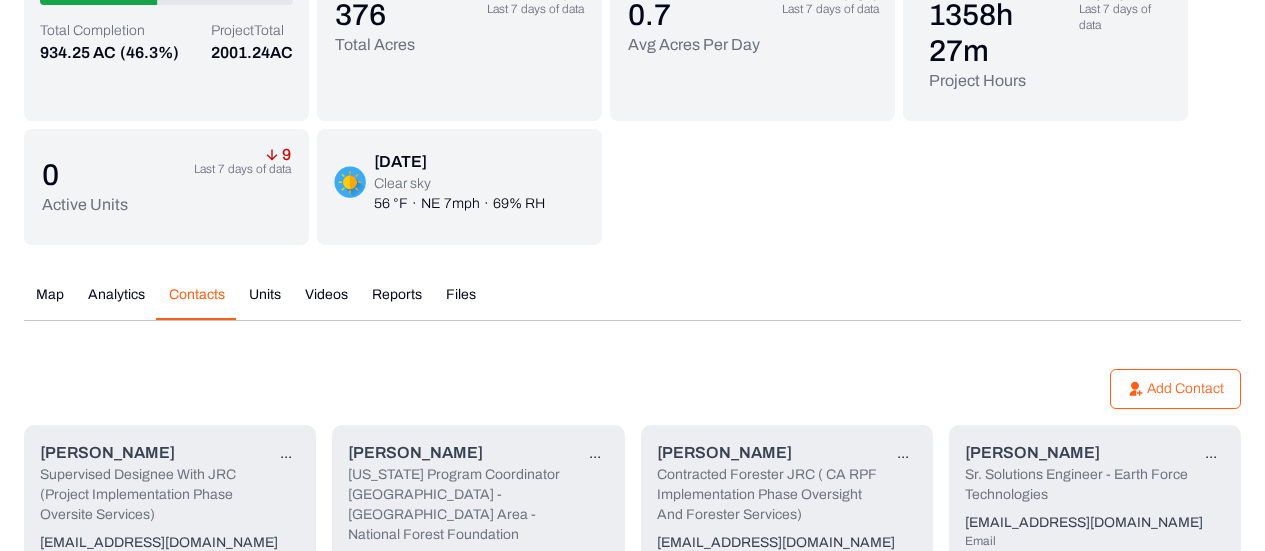 click on "Units" at bounding box center [265, 302] 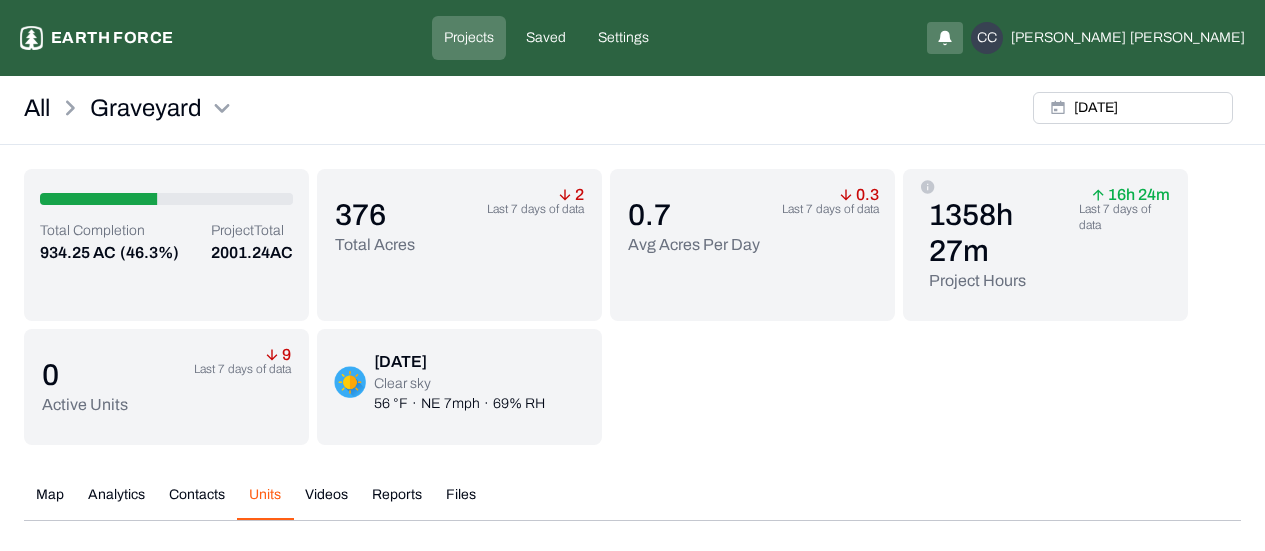 scroll, scrollTop: 100, scrollLeft: 0, axis: vertical 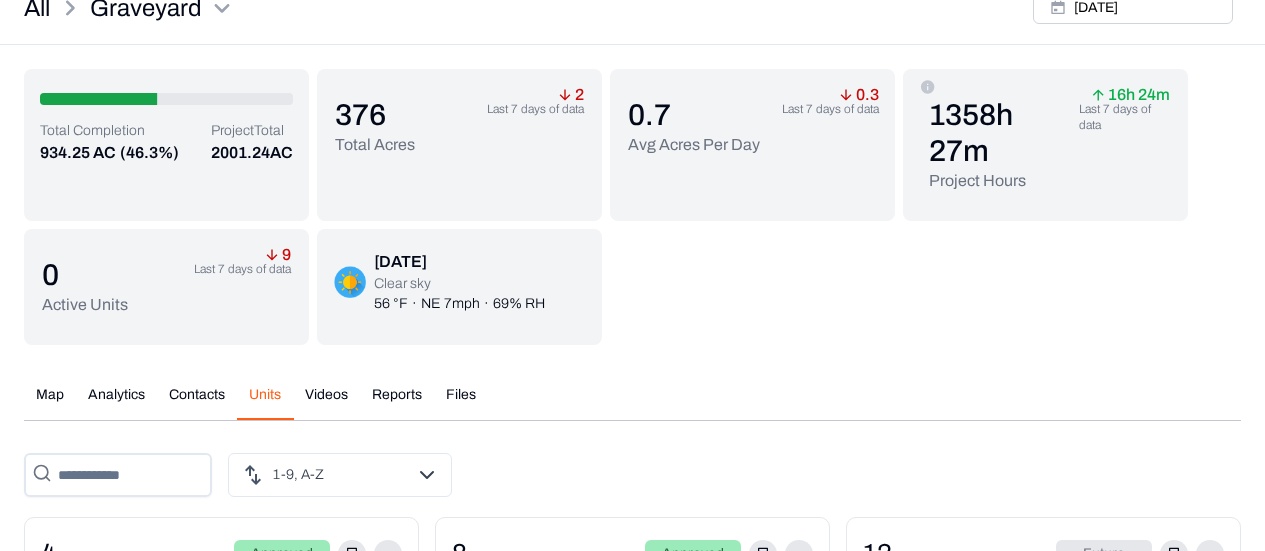click on "Reports" at bounding box center [397, 402] 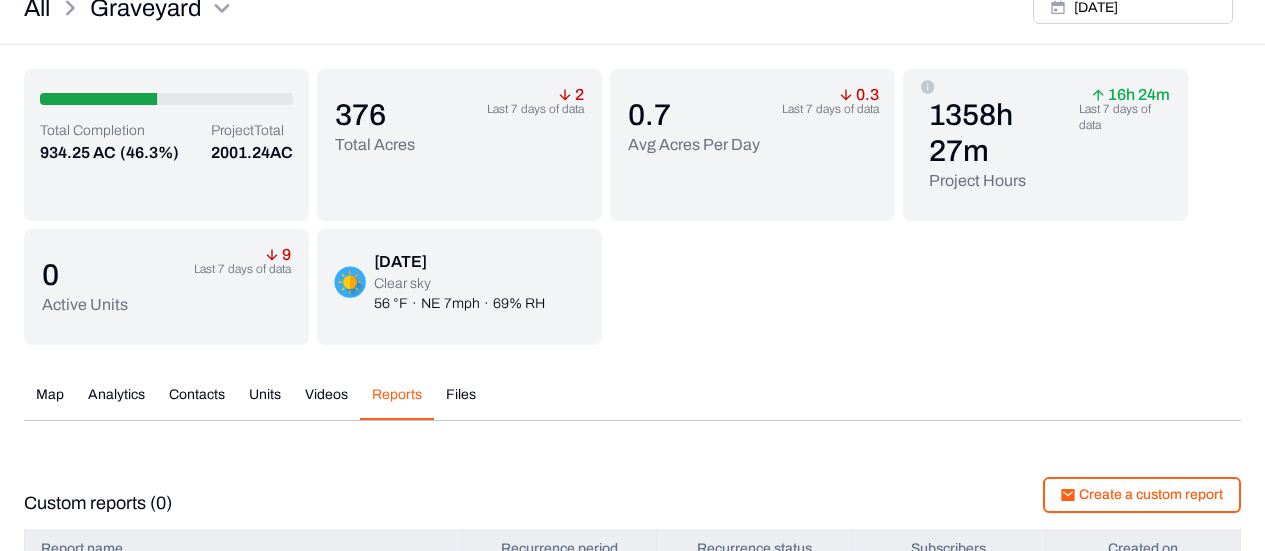 scroll, scrollTop: 400, scrollLeft: 0, axis: vertical 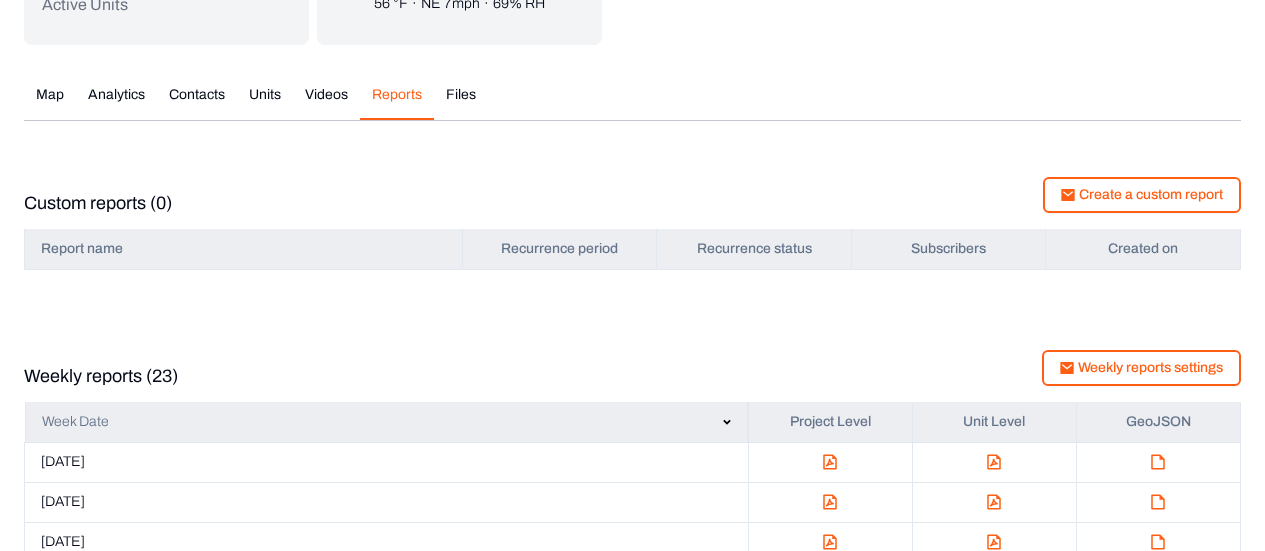 click on "Total Completion 934.25 AC (46.3%) Project  Total 2001.24  AC 376 Total Acres 2 Last 7 days of data 0.7 Avg Acres Per Day 0.3 Last 7 days of data 1358h 27m Project Hours 16h 24m Last 7 days of data 0 Active Units 9 Last 7 days of data [DATE] Clear sky 56 °F · NE 7mph  · 69% RH Map Analytics Contacts Units Videos Reports Files [DATE] 2 135 Approved 0.03% / 33.13 acres 3 Esri, Maxar, Earthstar Geographics, and the GIS User Community Map Legends And Sources Miles 0.0 0.3 0.5 0.8 1 [DATE] Acres Update Graveyard 4 acres Last 7 Days of data 24.1 acres Total Acres out of boundary 934 acres Up to  [DATE] 2001 acres Total Unique Acres Machine Hours Total  16.4 h Last 7 days of data. 21.2% (3.5h) 78.8% (12.9h) Unit Productivity Last 7 days of data. 284 127 347 107 Active Machines Last 7 days of data.   Machine Type Days Last Update Total Hours CAT tracked skidder Wheeled Skidder 16 Days 3.48 TIGERCAT 635H skidder Wheeled Skidder 7 Days 12.93 Last Updated Units Last Update Date 0" at bounding box center (632, 566) 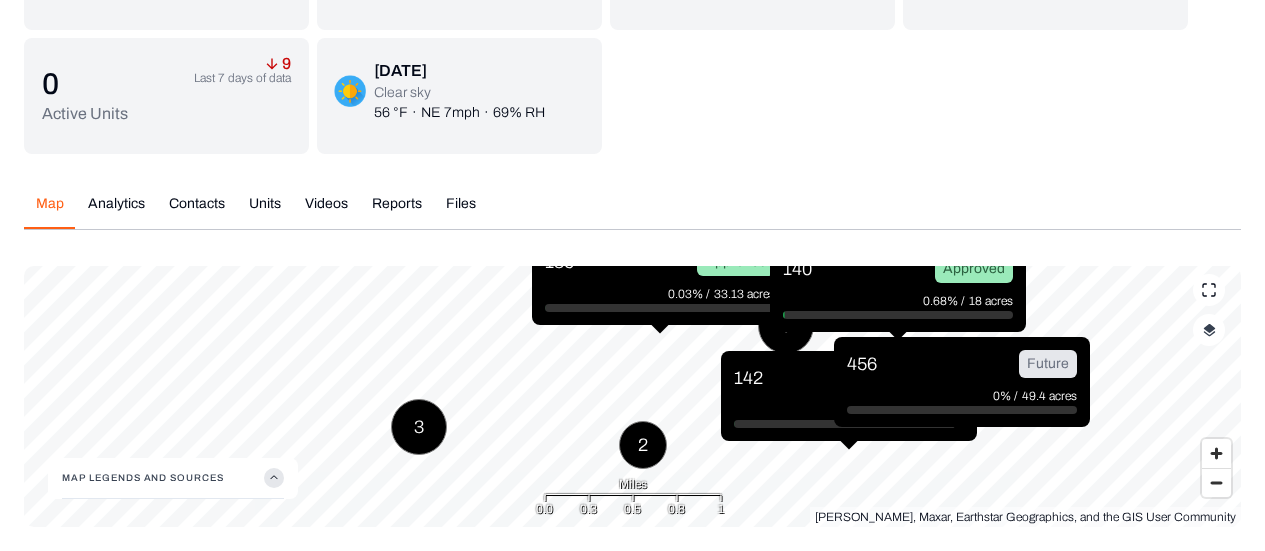 scroll, scrollTop: 291, scrollLeft: 0, axis: vertical 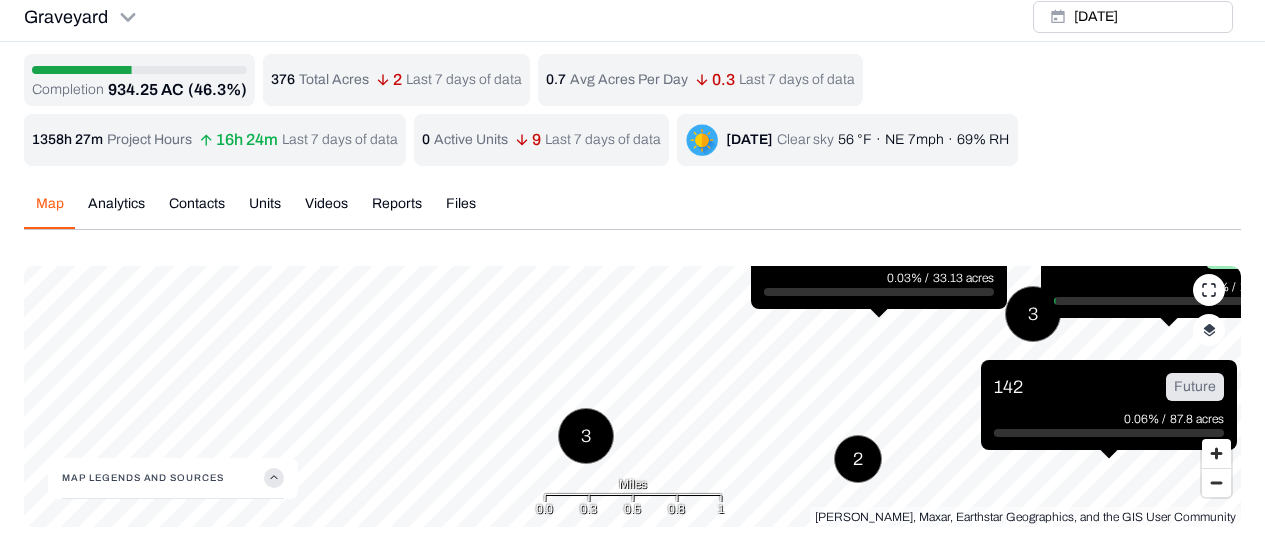 click 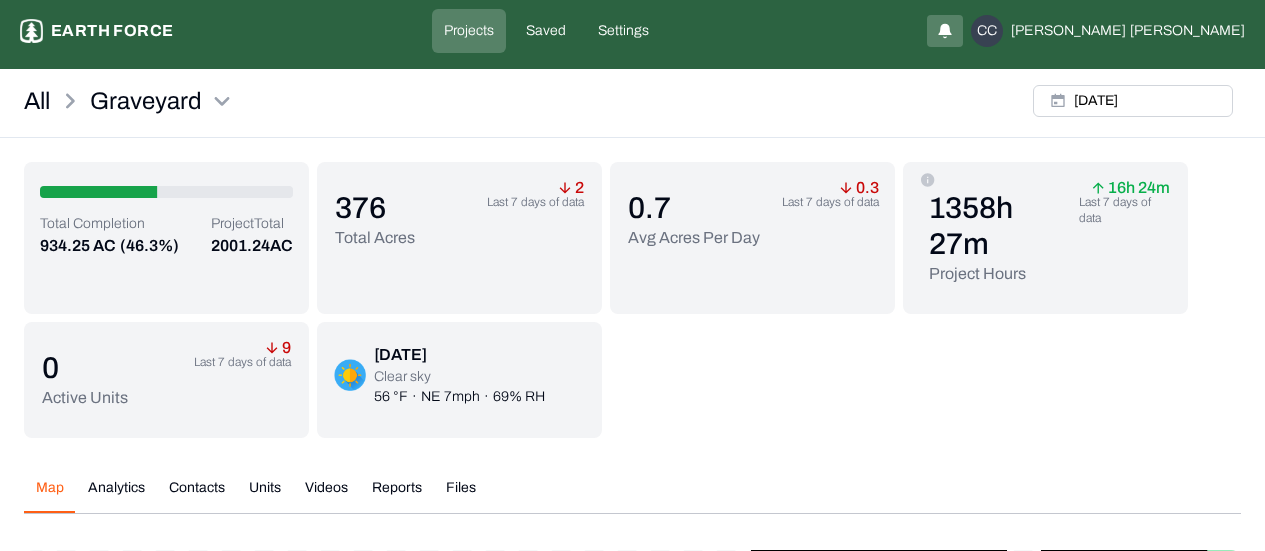 scroll, scrollTop: 0, scrollLeft: 0, axis: both 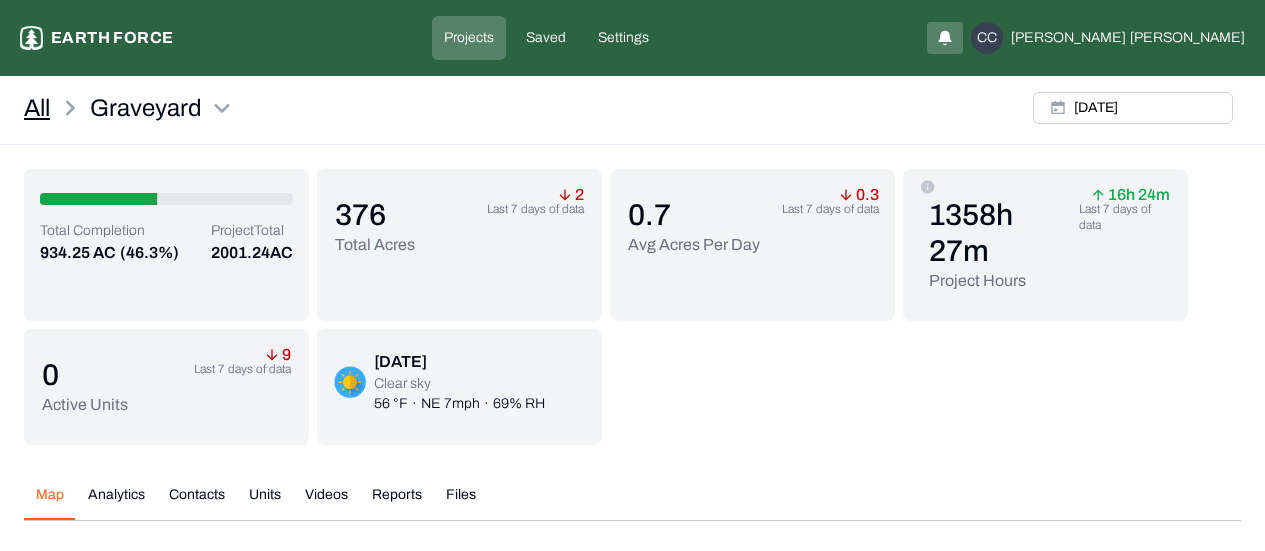 click on "All" at bounding box center [37, 108] 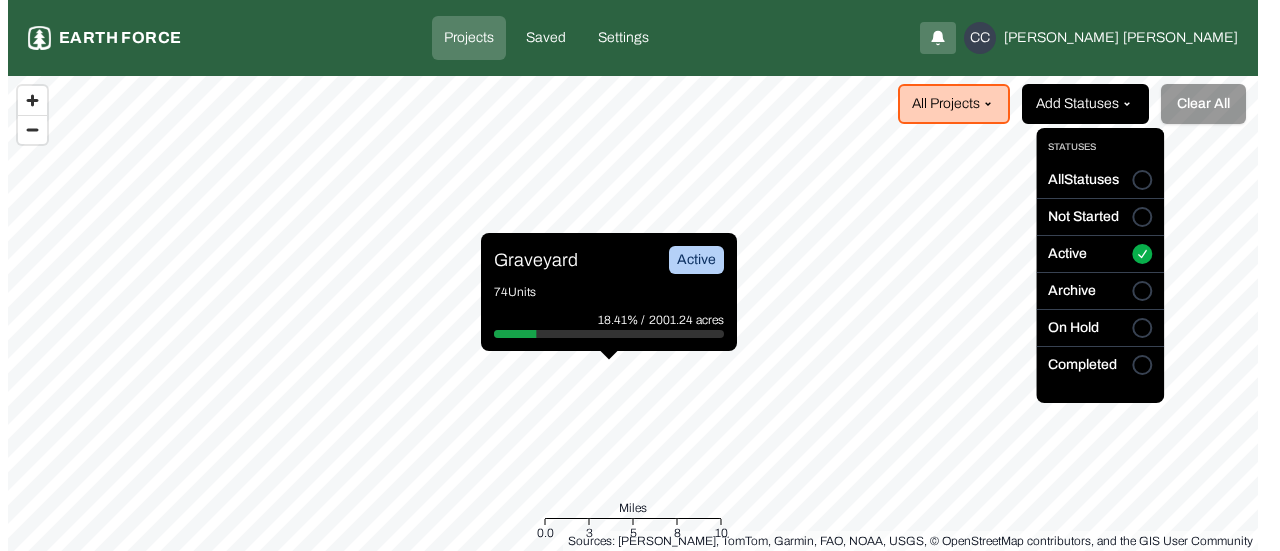 click on "Projects Earth force Projects Saved Settings CC [PERSON_NAME] All Projects Add Statuses Clear All Graveyard Active 74  Units 18.41% / 2001.24 acres Sources: [PERSON_NAME], TomTom, Garmin, FAO, NOAA, USGS, © OpenStreetMap contributors, and the GIS User Community Miles 0.0 3 5 8 10
06/20 Statuses All  Statuses Not Started Active Archive On Hold Completed" at bounding box center (632, 275) 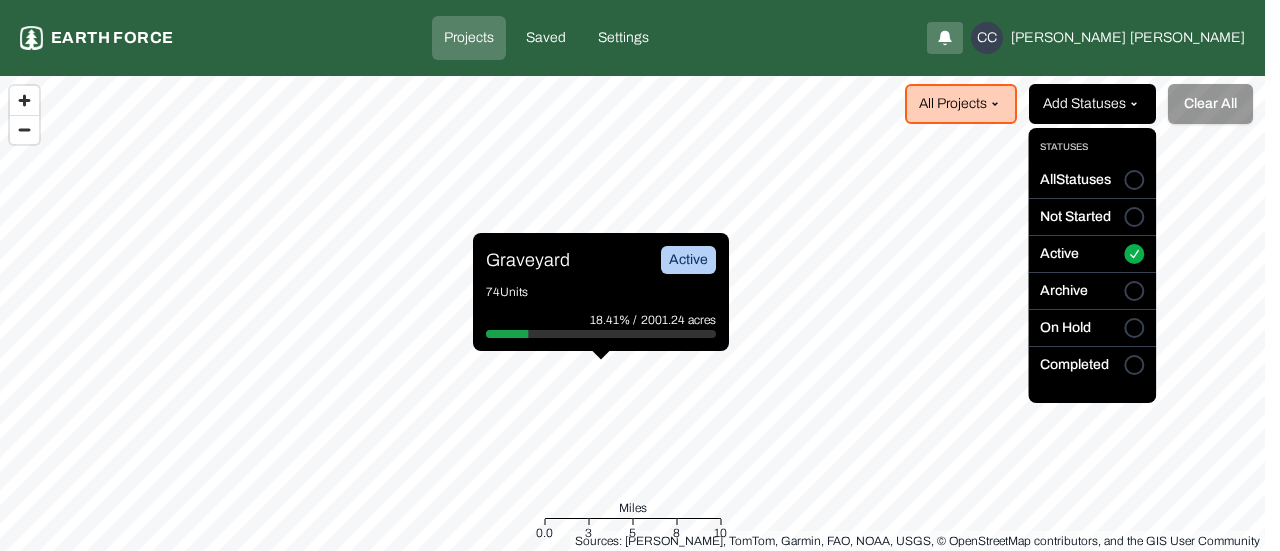 click on "Projects Earth force Projects Saved Settings CC [PERSON_NAME] All Projects Add Statuses Clear All Graveyard Active 74  Units 18.41% / 2001.24 acres Sources: [PERSON_NAME], TomTom, Garmin, FAO, NOAA, USGS, © OpenStreetMap contributors, and the GIS User Community Miles 0.0 3 5 8 10
06/20 Statuses All  Statuses Not Started Active Archive On Hold Completed" at bounding box center [640, 275] 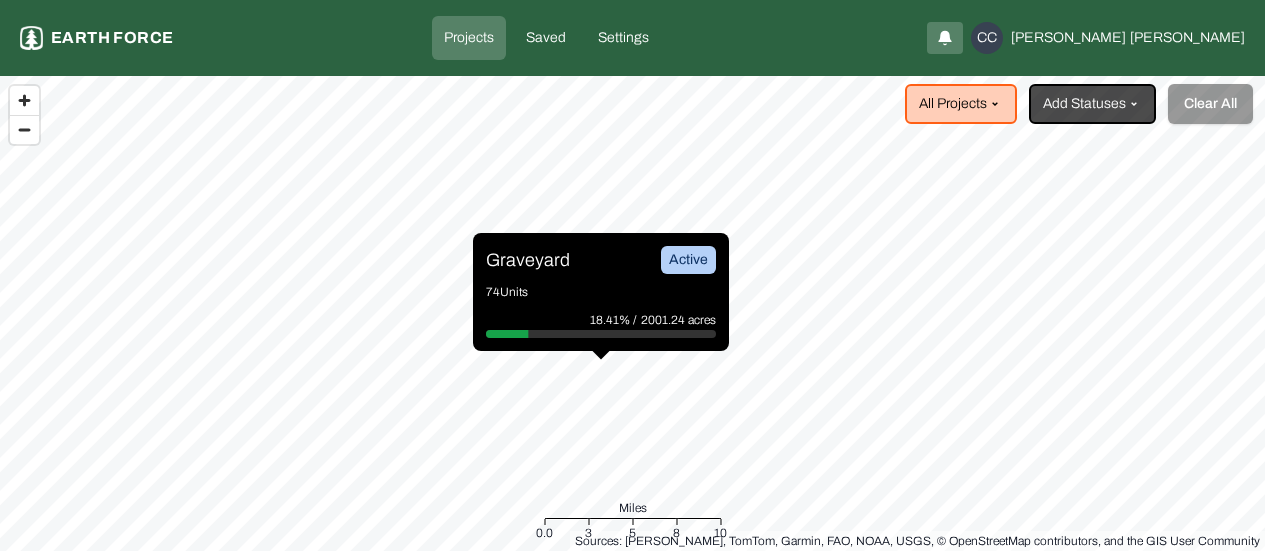 click on "74  Units" at bounding box center (601, 292) 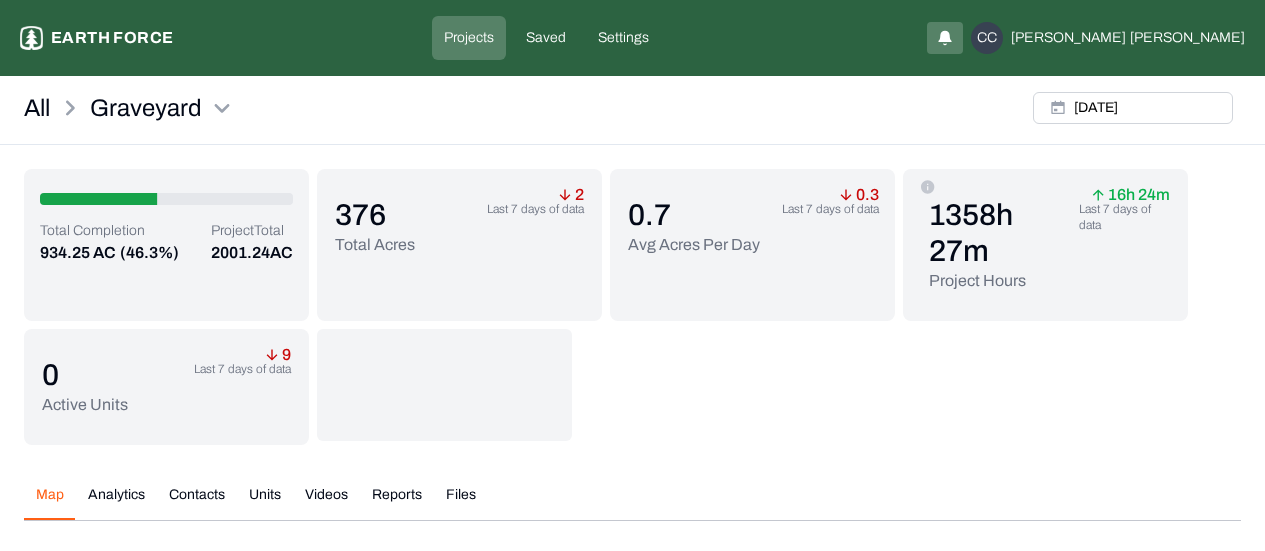 scroll, scrollTop: 200, scrollLeft: 0, axis: vertical 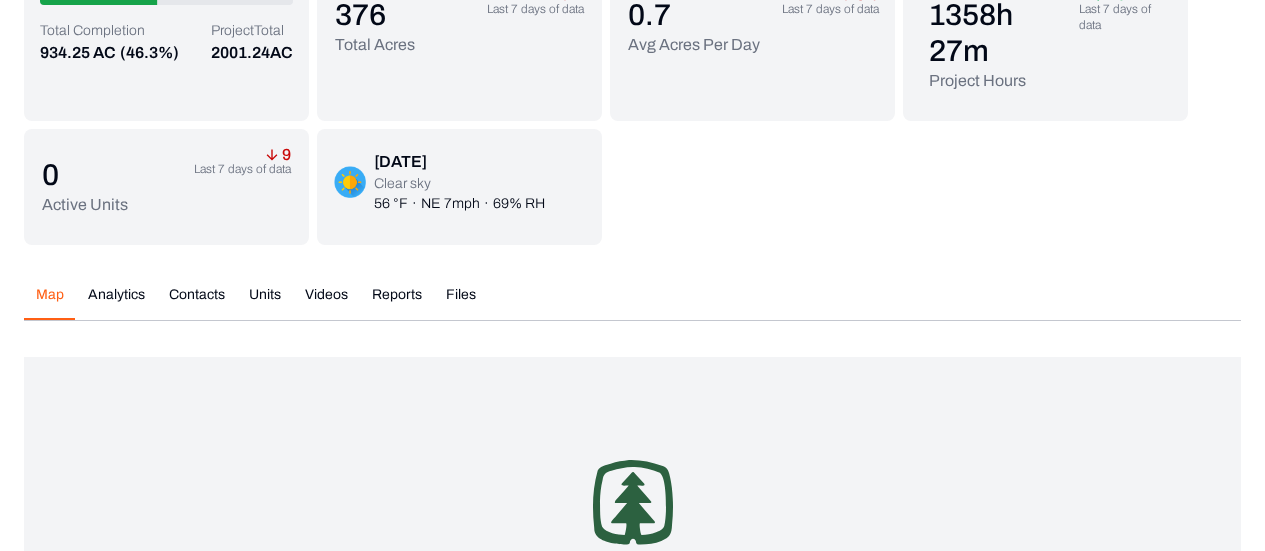 click on "Analytics" at bounding box center (116, 302) 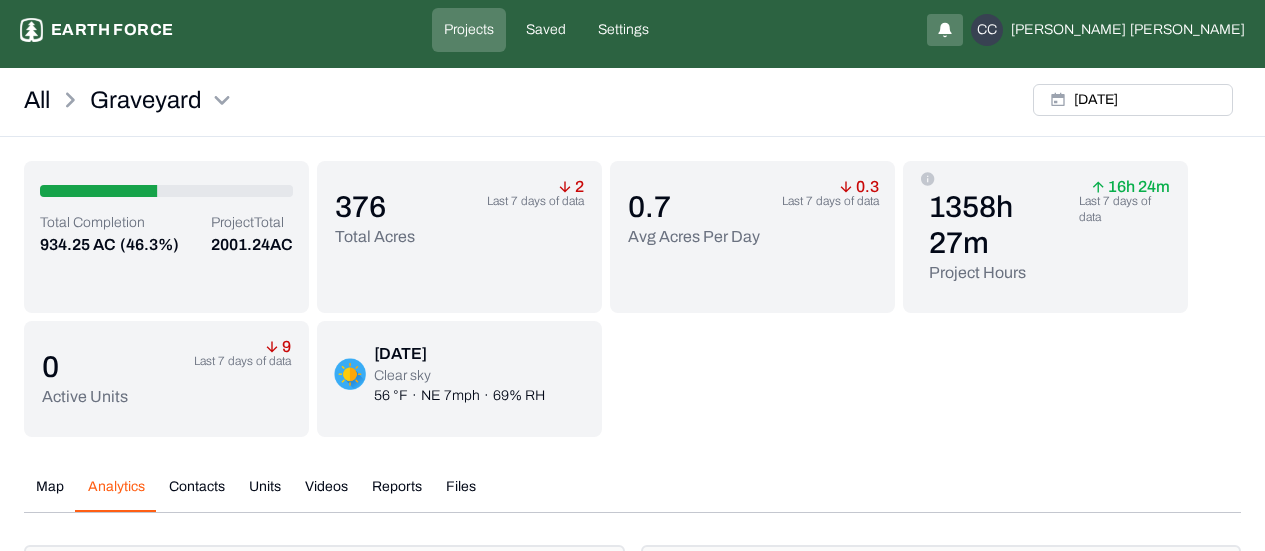 scroll, scrollTop: 0, scrollLeft: 0, axis: both 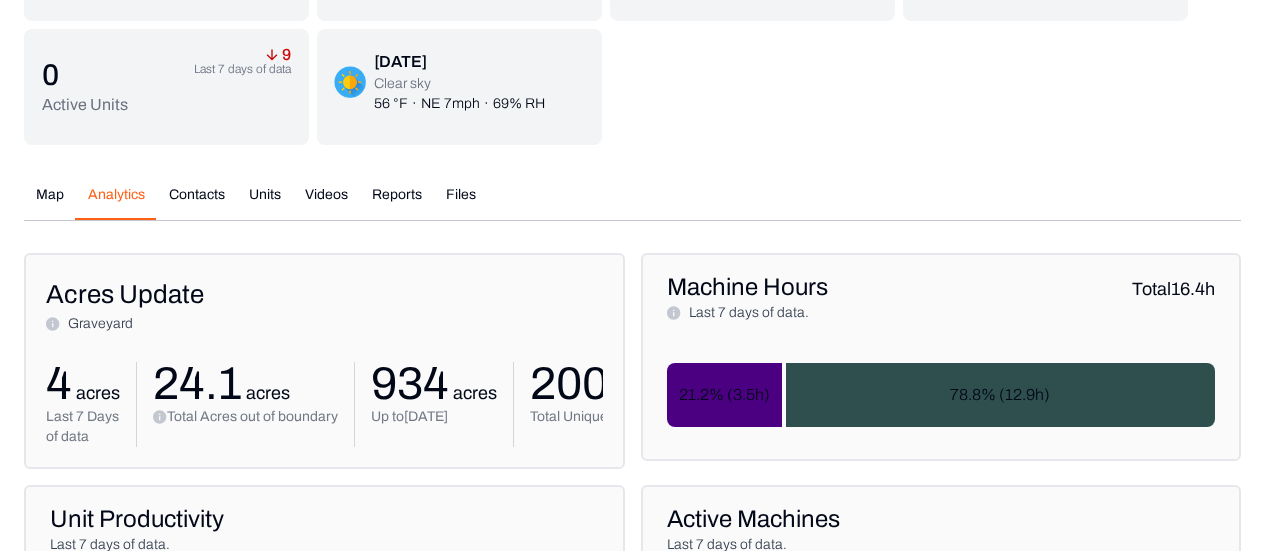 click on "Units" at bounding box center (265, 202) 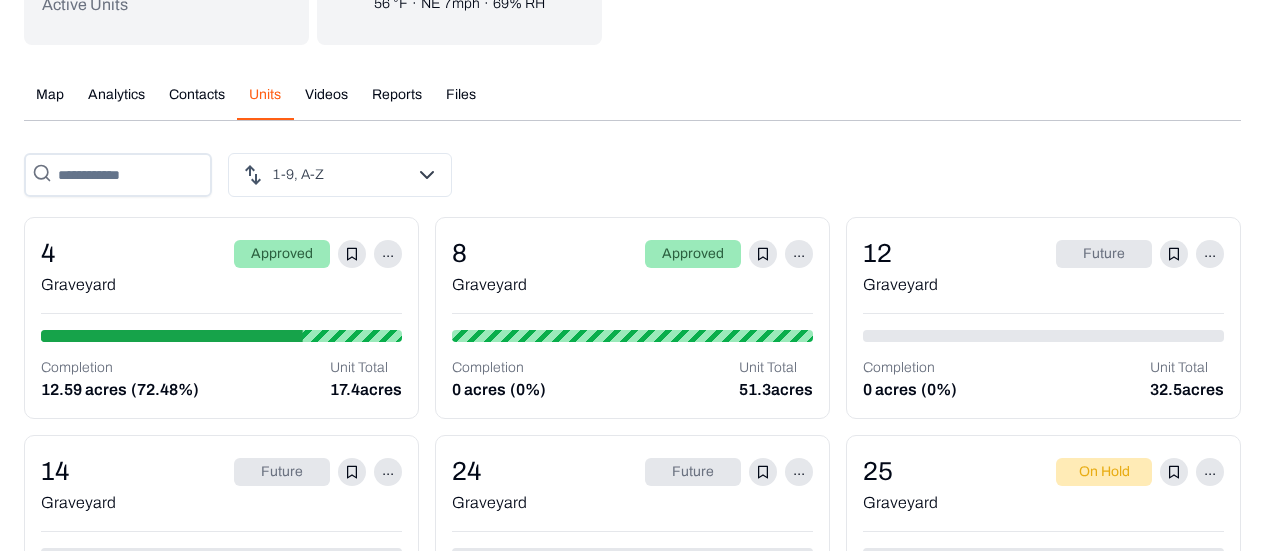 scroll, scrollTop: 500, scrollLeft: 0, axis: vertical 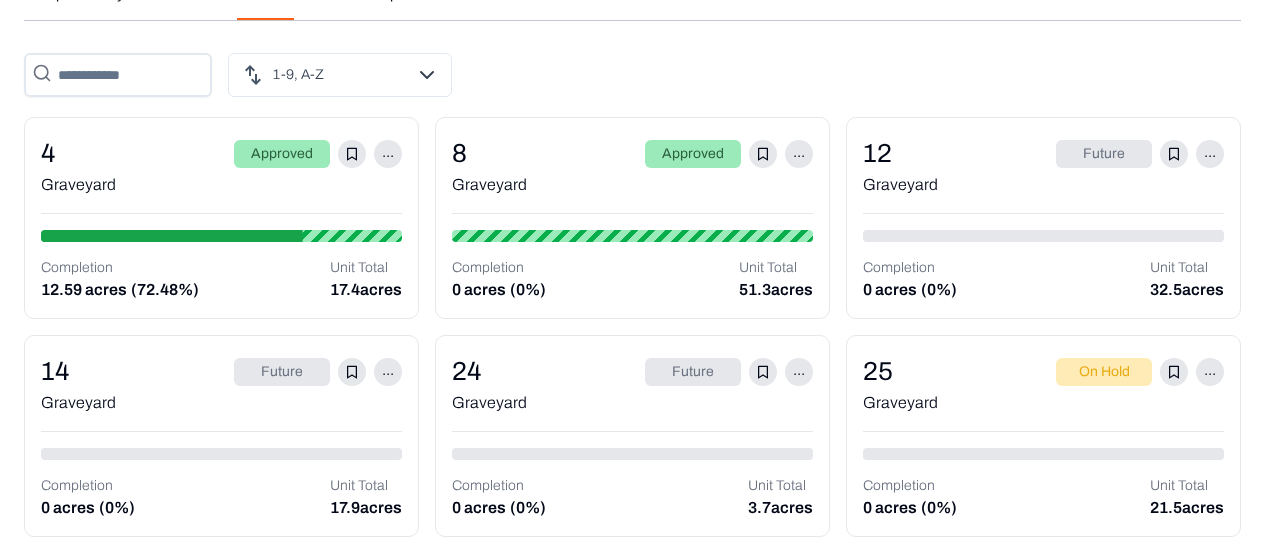 click on "Completion 12.59 acres (72.48%) Unit Total 17.4  acres" at bounding box center [221, 280] 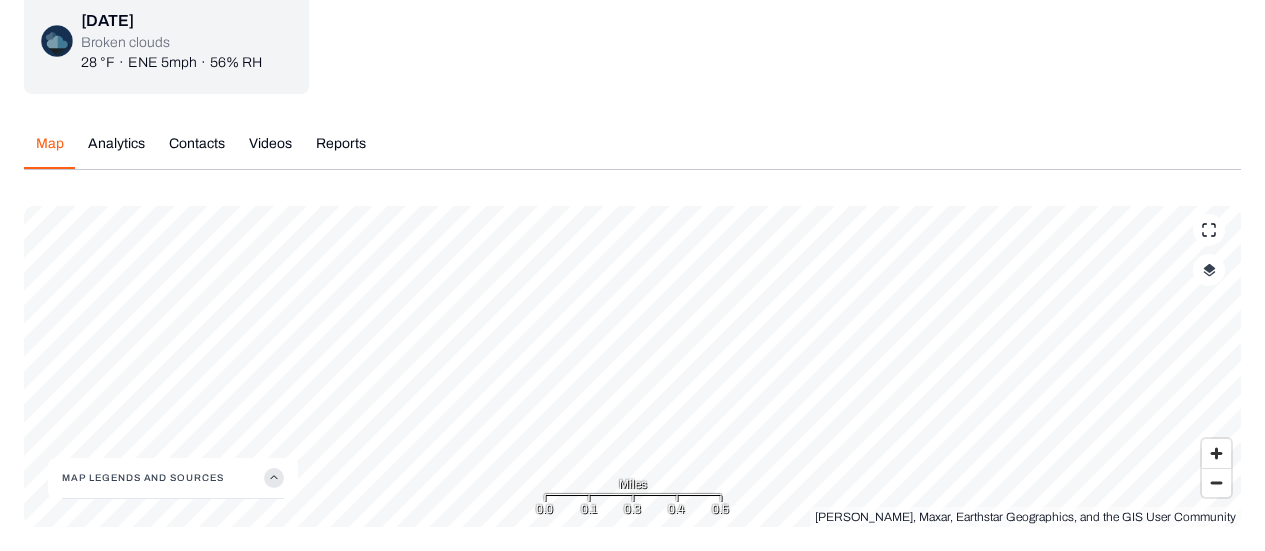 scroll, scrollTop: 305, scrollLeft: 0, axis: vertical 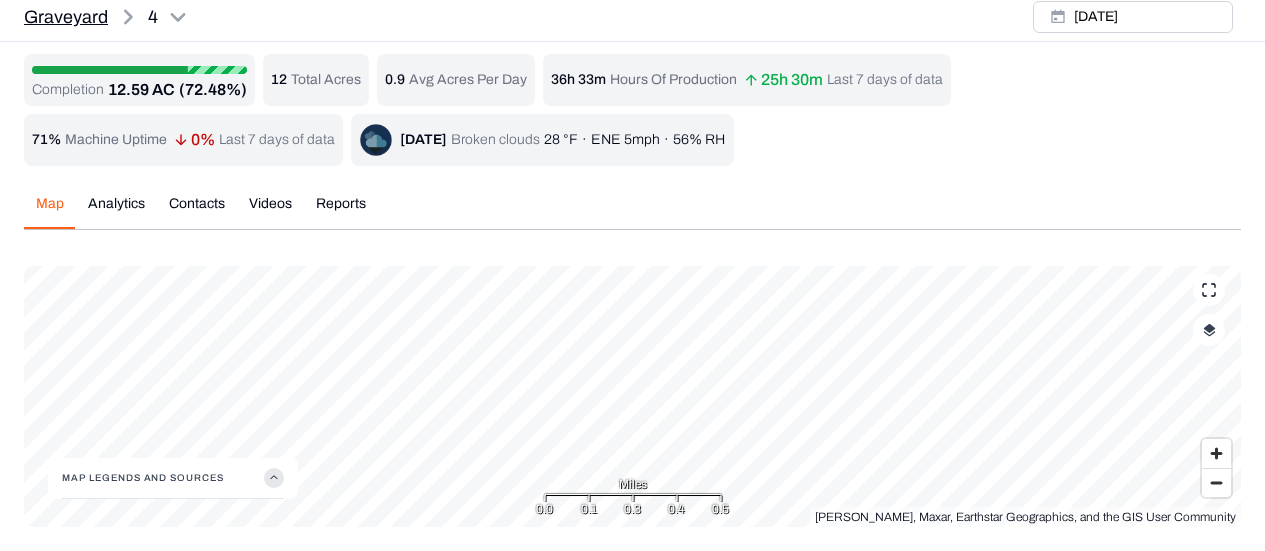 click on "Graveyard" at bounding box center (66, 17) 